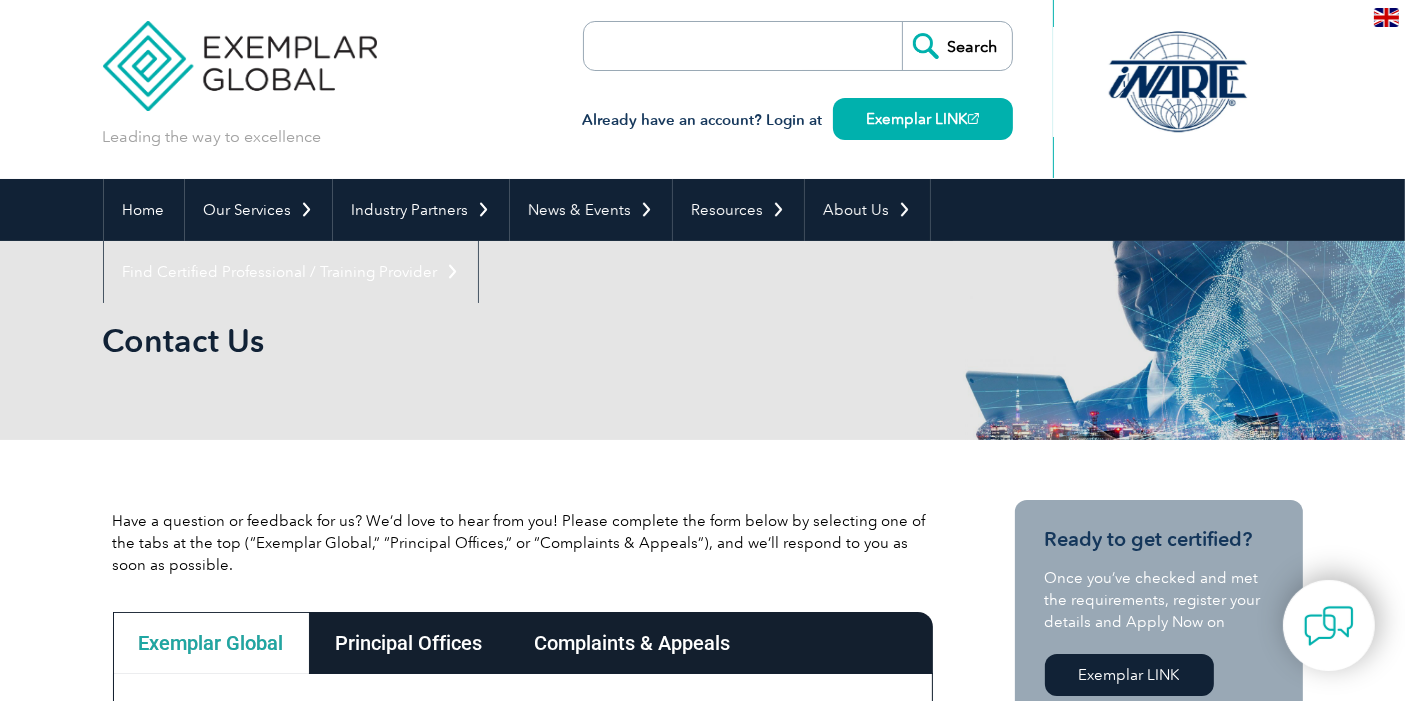 scroll, scrollTop: 0, scrollLeft: 0, axis: both 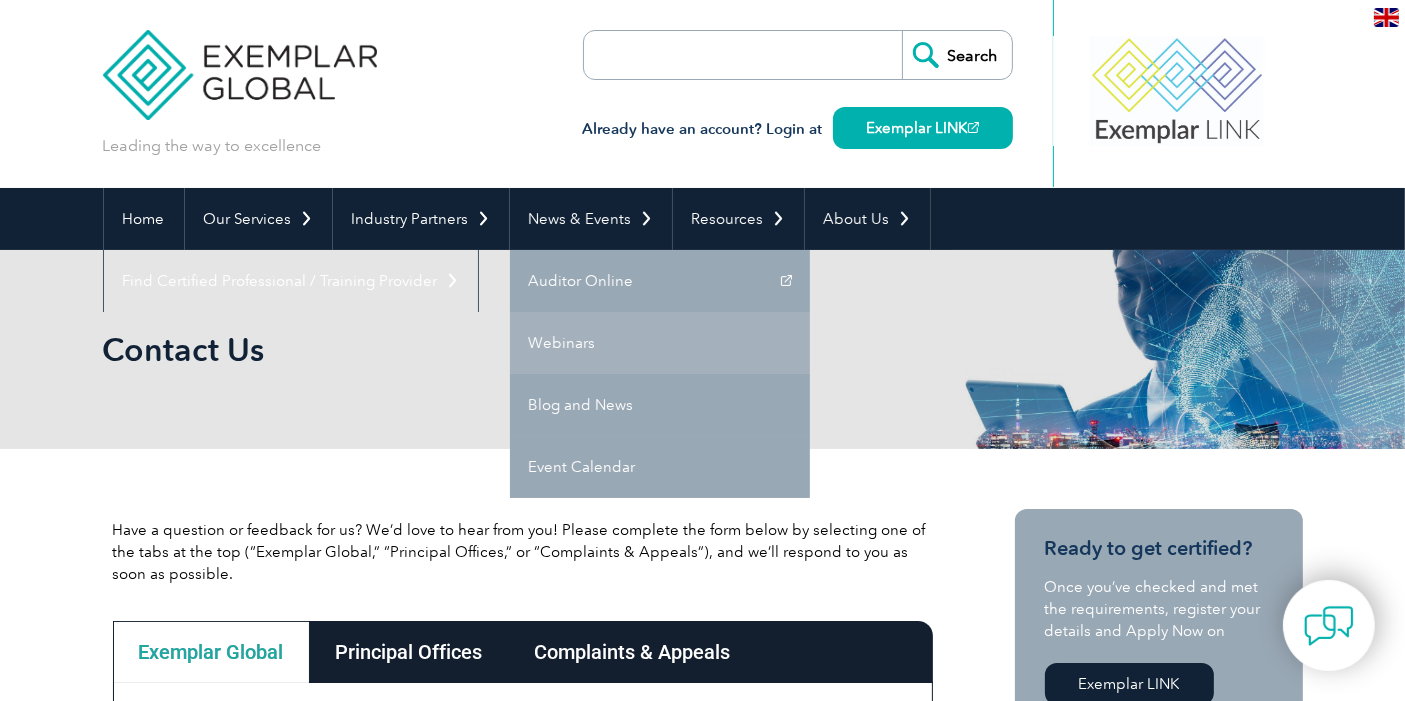 click on "Webinars" at bounding box center (660, 343) 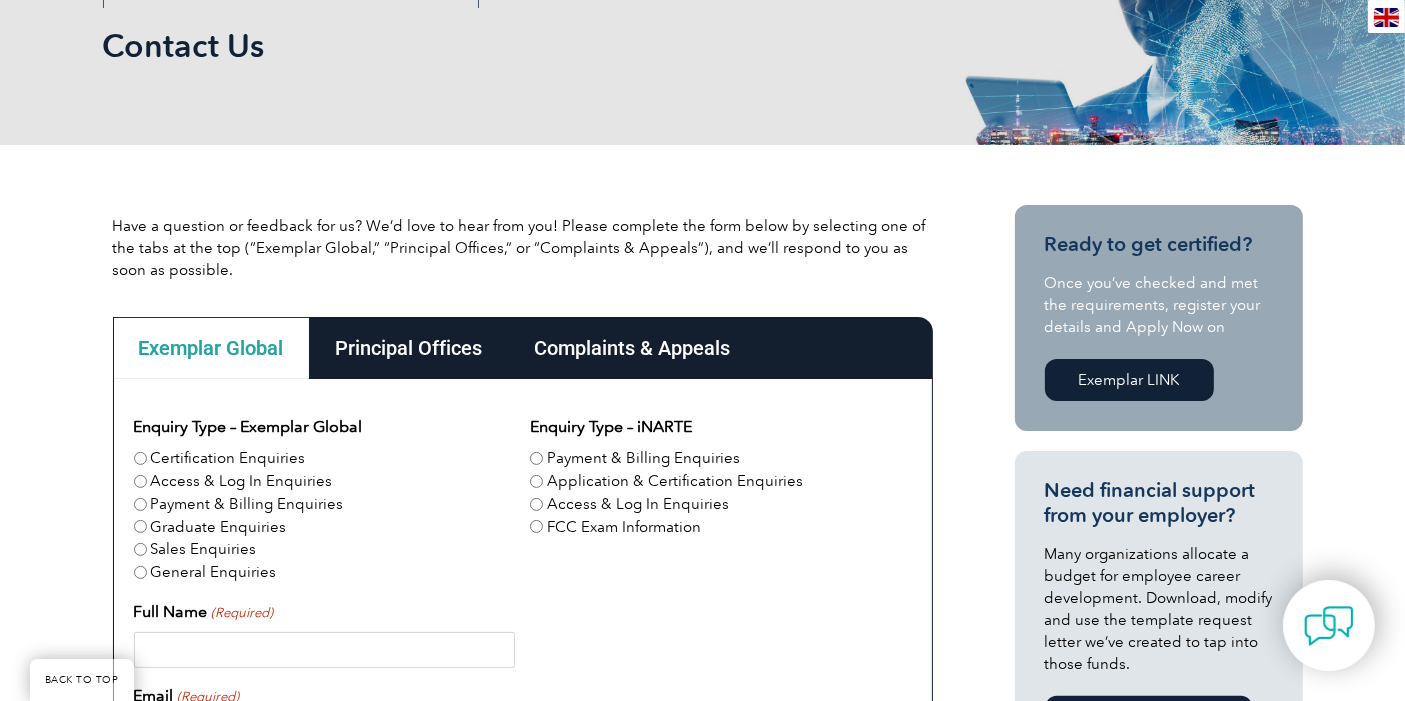 scroll, scrollTop: 444, scrollLeft: 0, axis: vertical 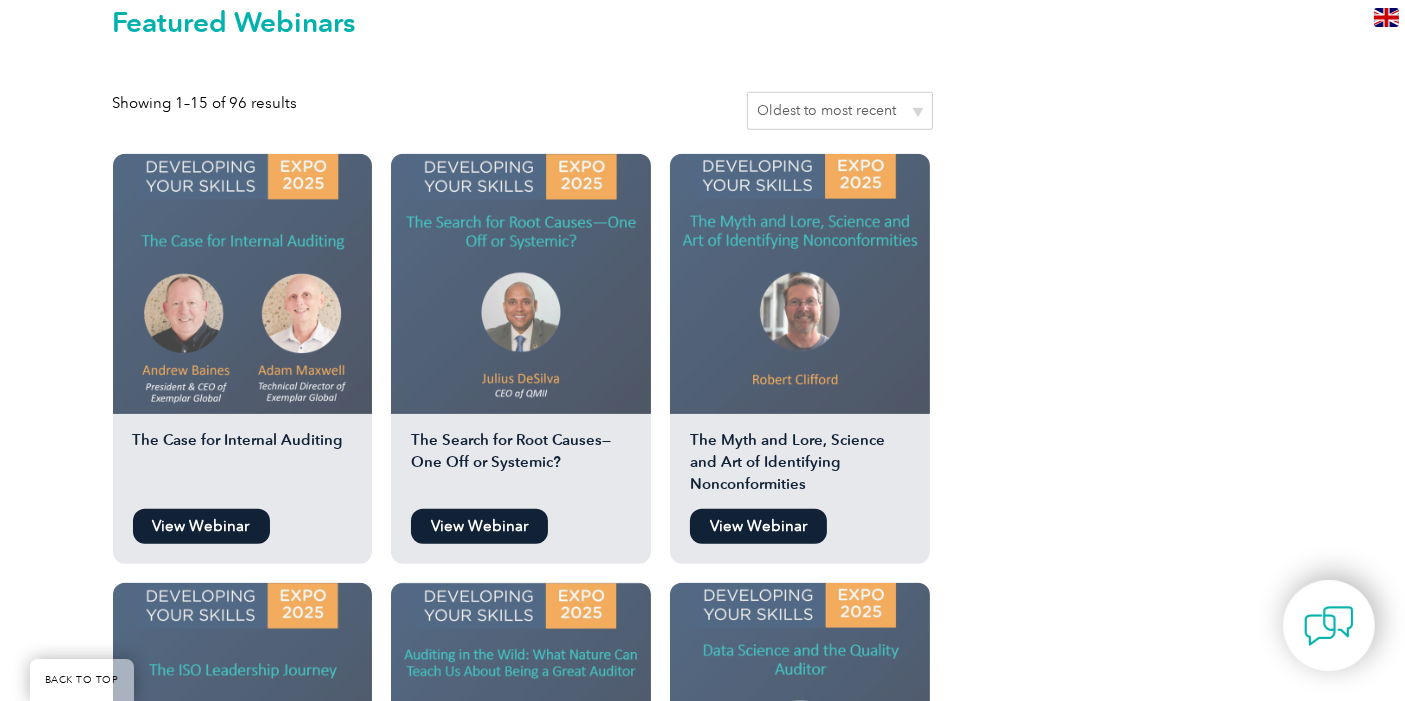 click on "View Webinar" at bounding box center [479, 526] 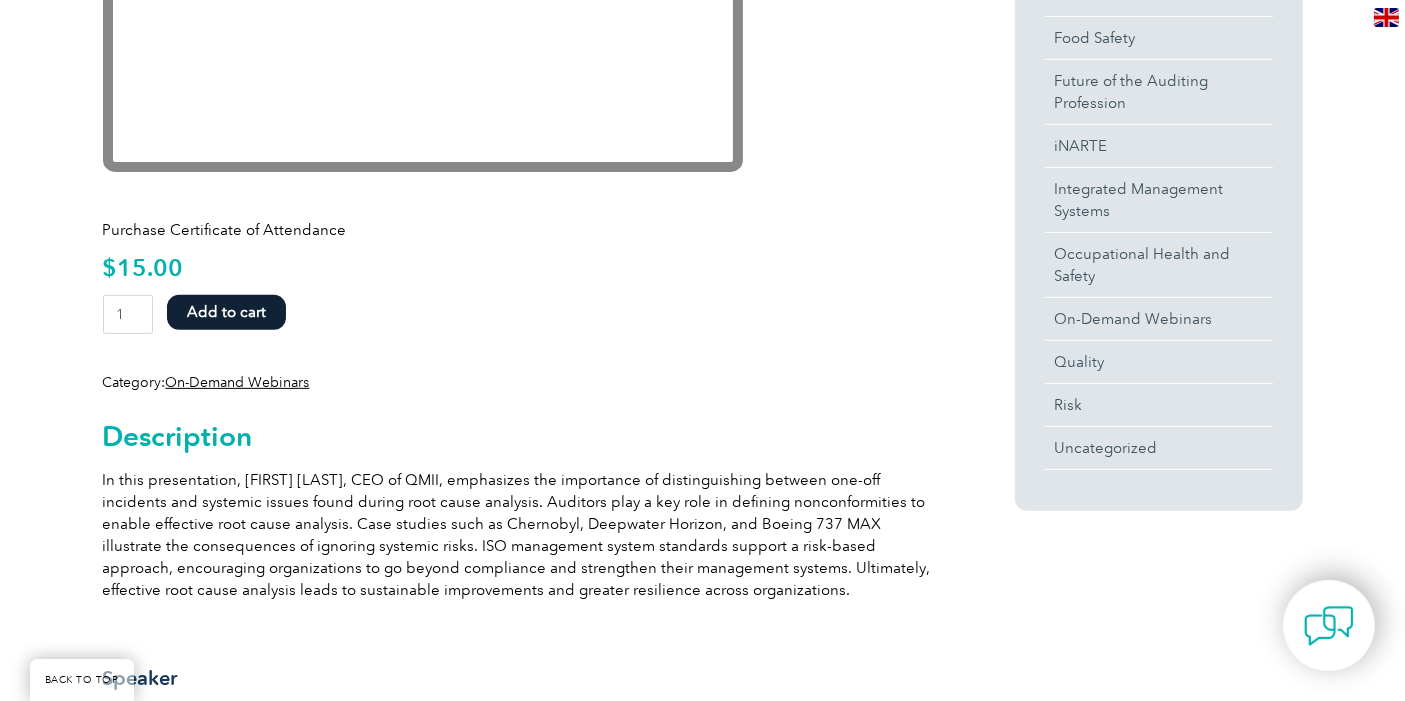 scroll, scrollTop: 777, scrollLeft: 0, axis: vertical 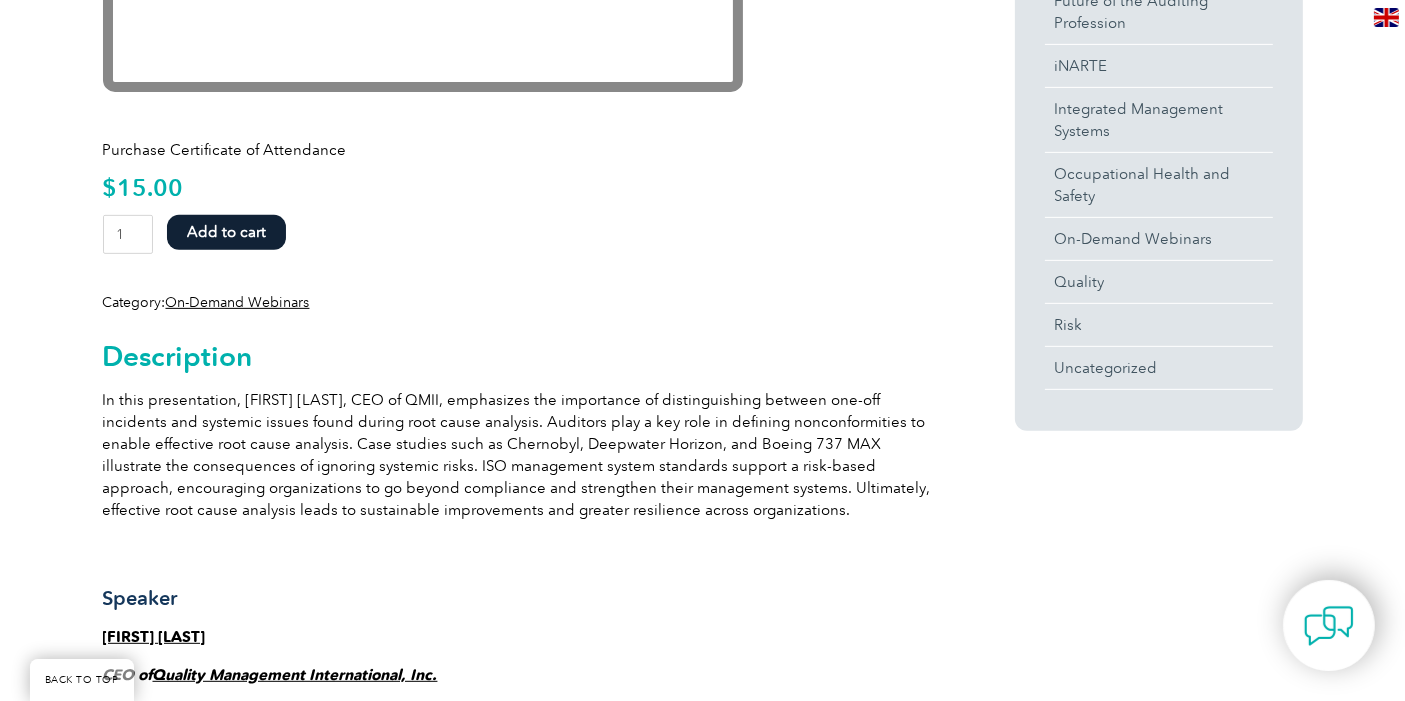 click on "Add to cart" at bounding box center (226, 232) 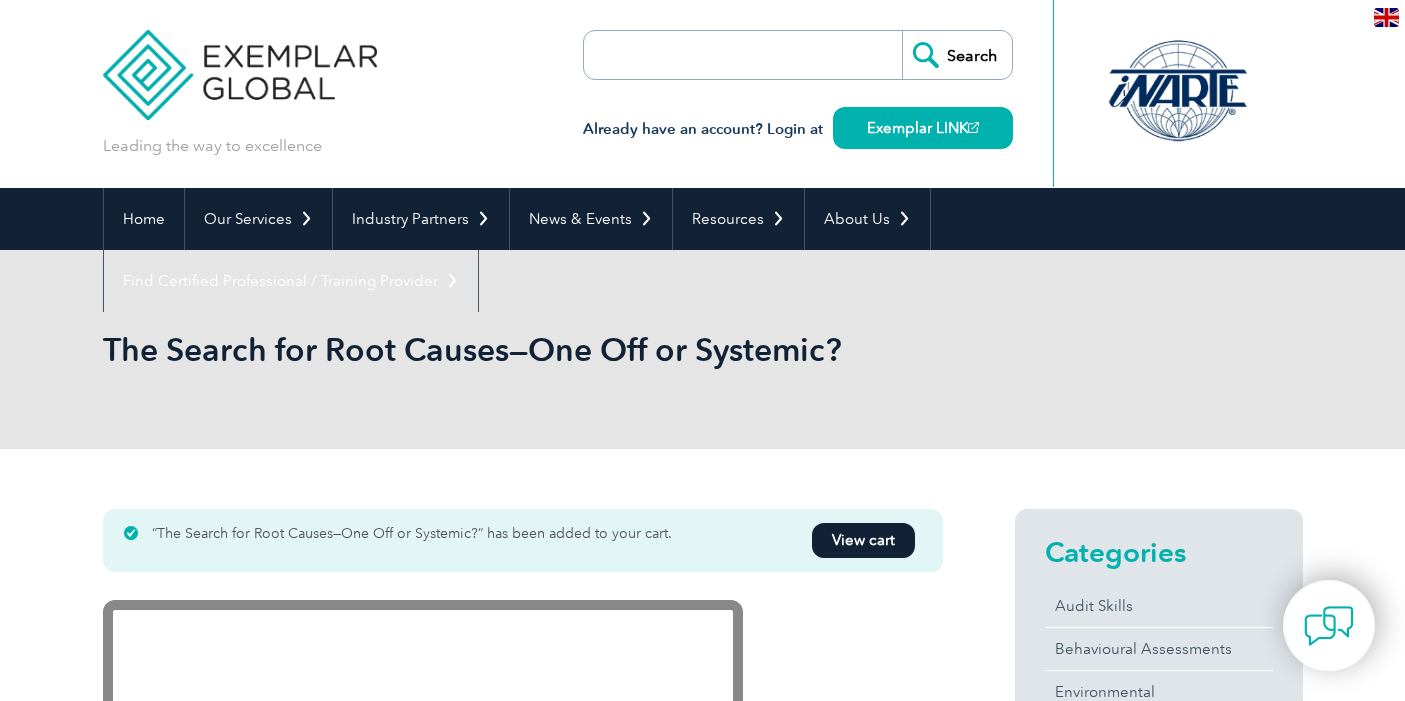 scroll, scrollTop: 0, scrollLeft: 0, axis: both 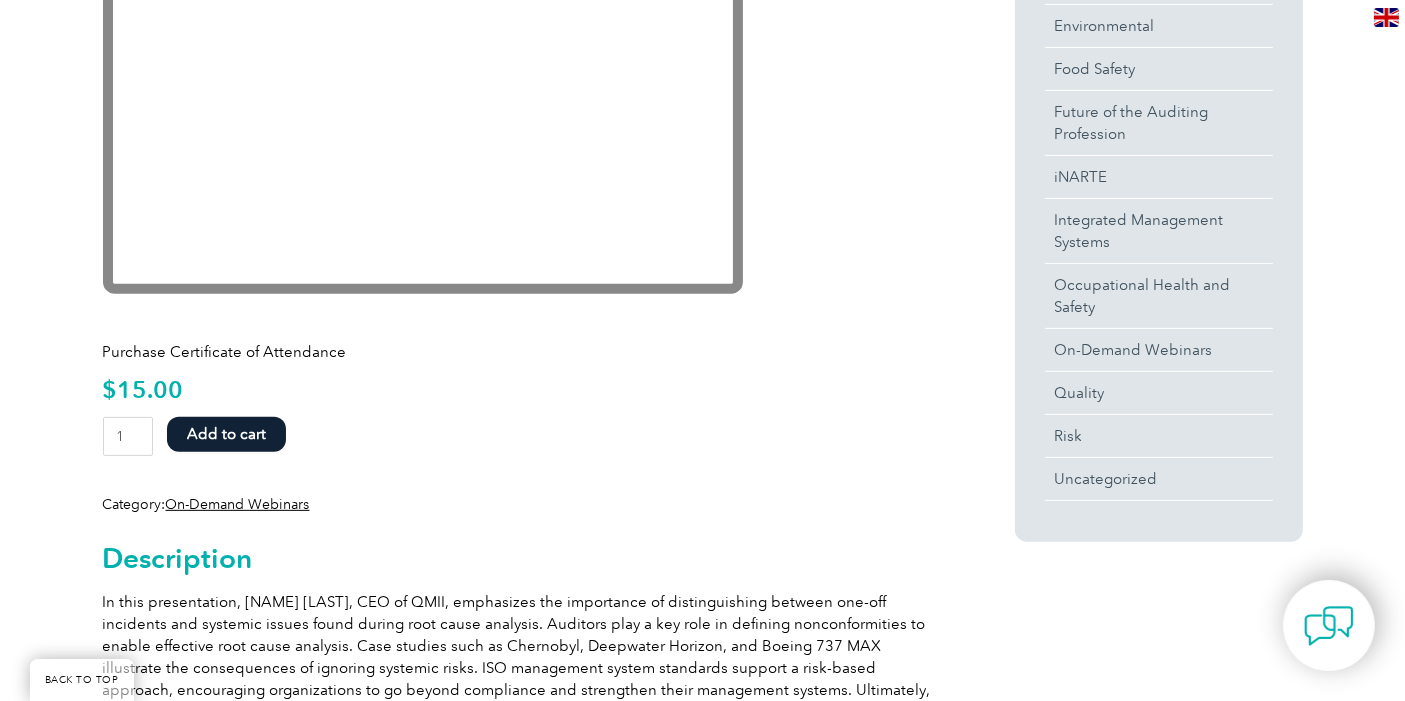 click on "Add to cart" at bounding box center [226, 434] 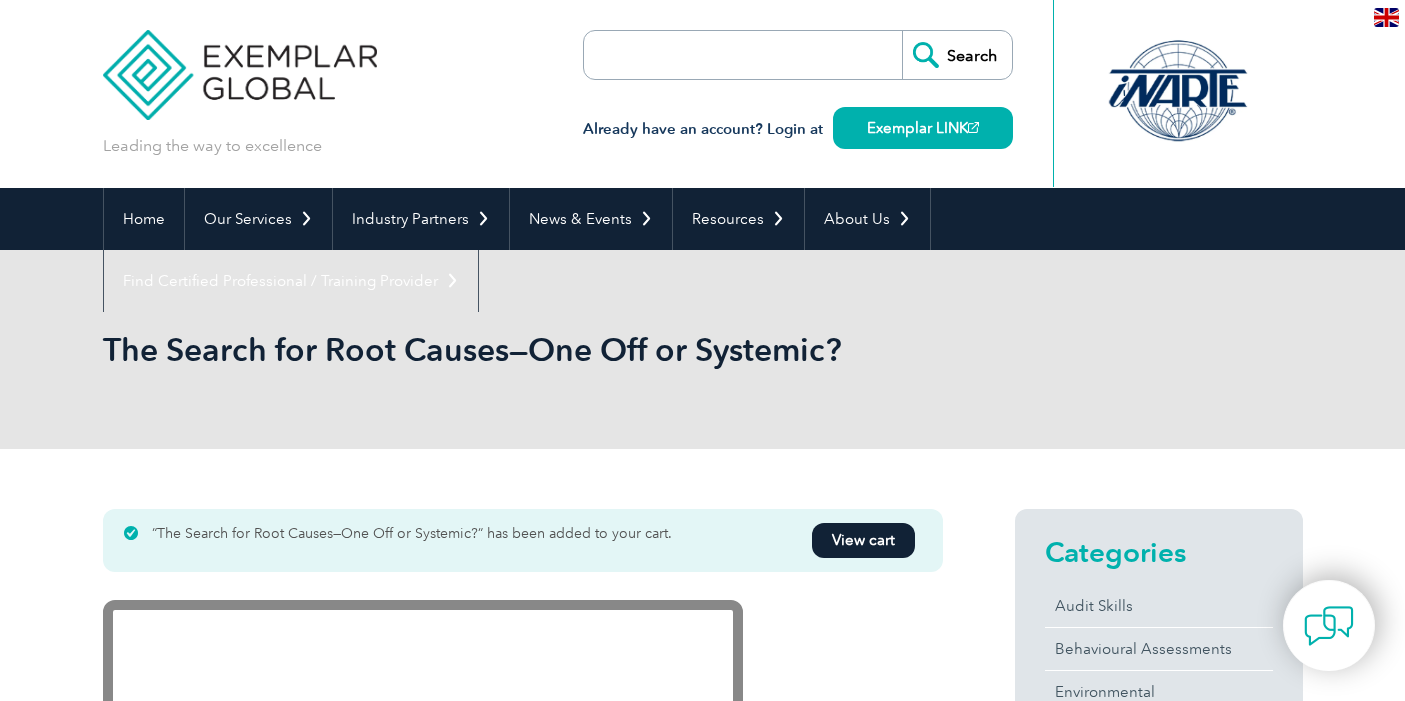 scroll, scrollTop: 0, scrollLeft: 0, axis: both 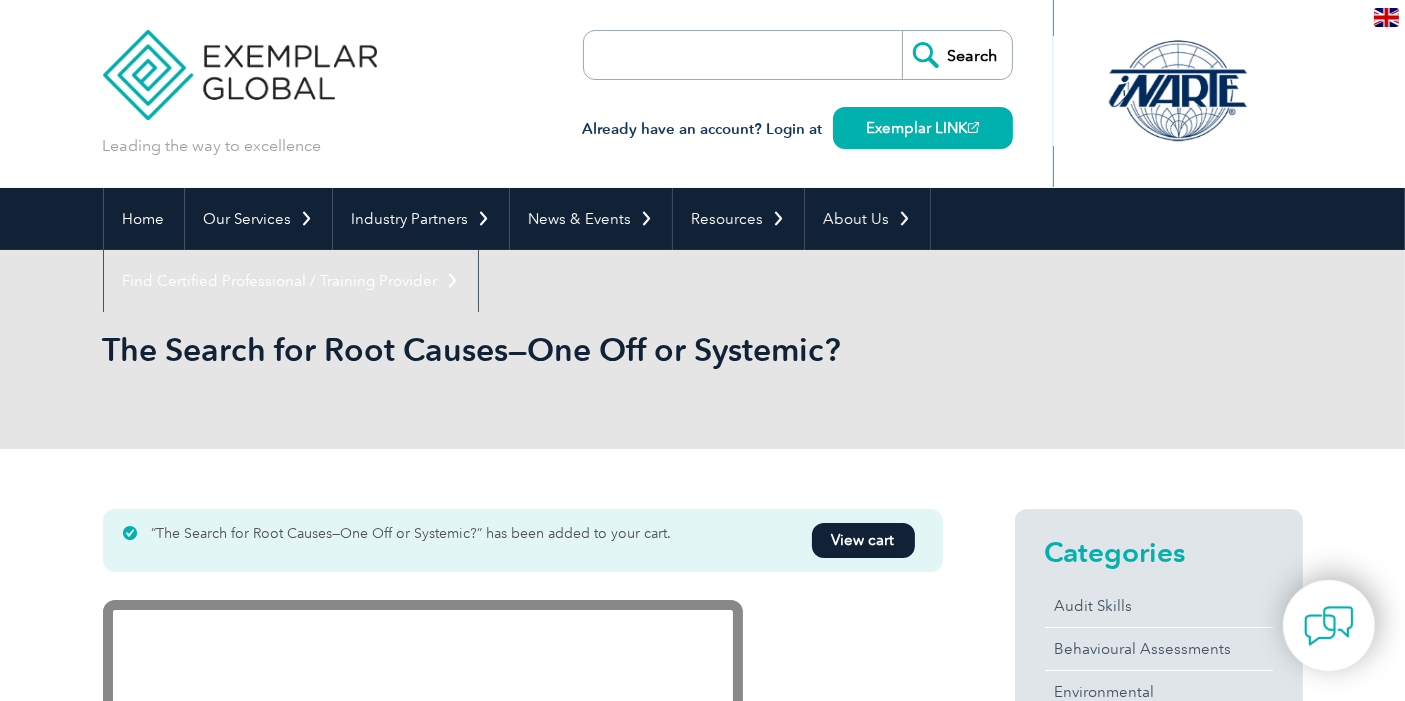 click on "View cart" at bounding box center [863, 540] 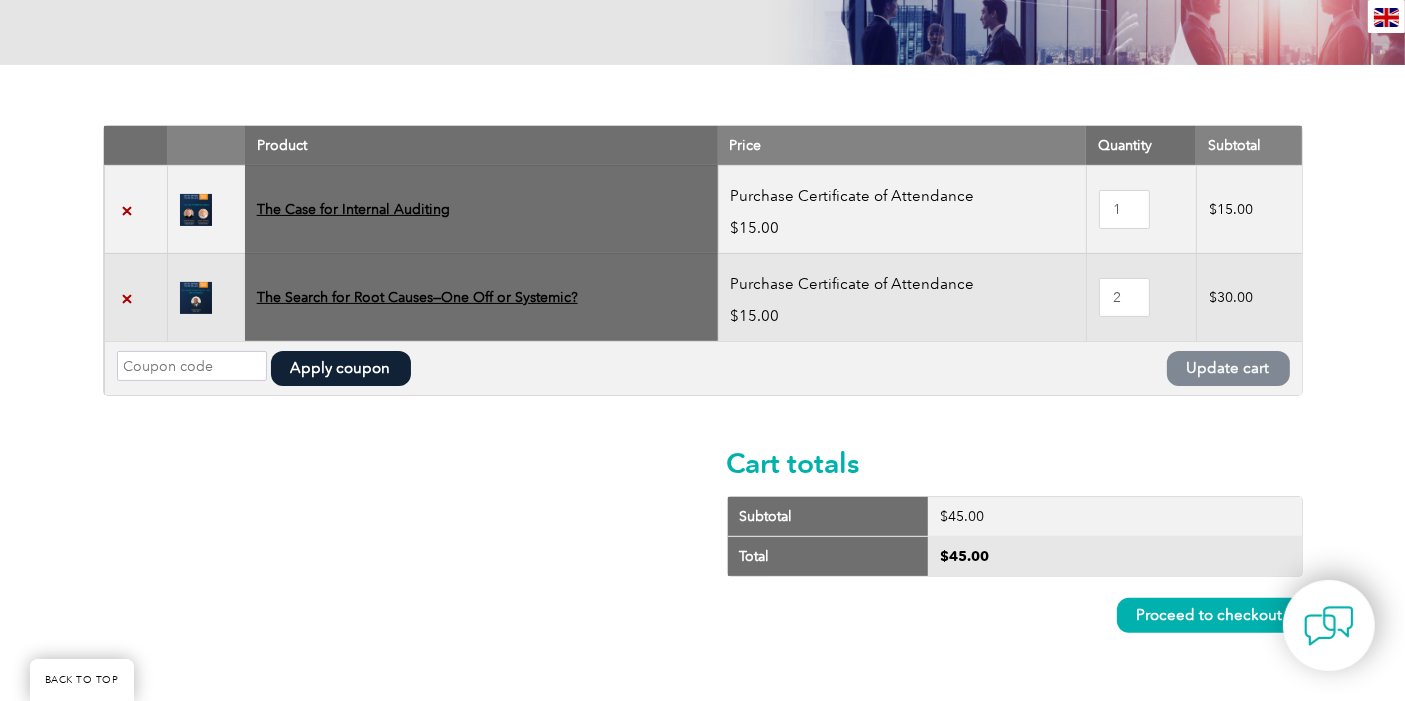 scroll, scrollTop: 444, scrollLeft: 0, axis: vertical 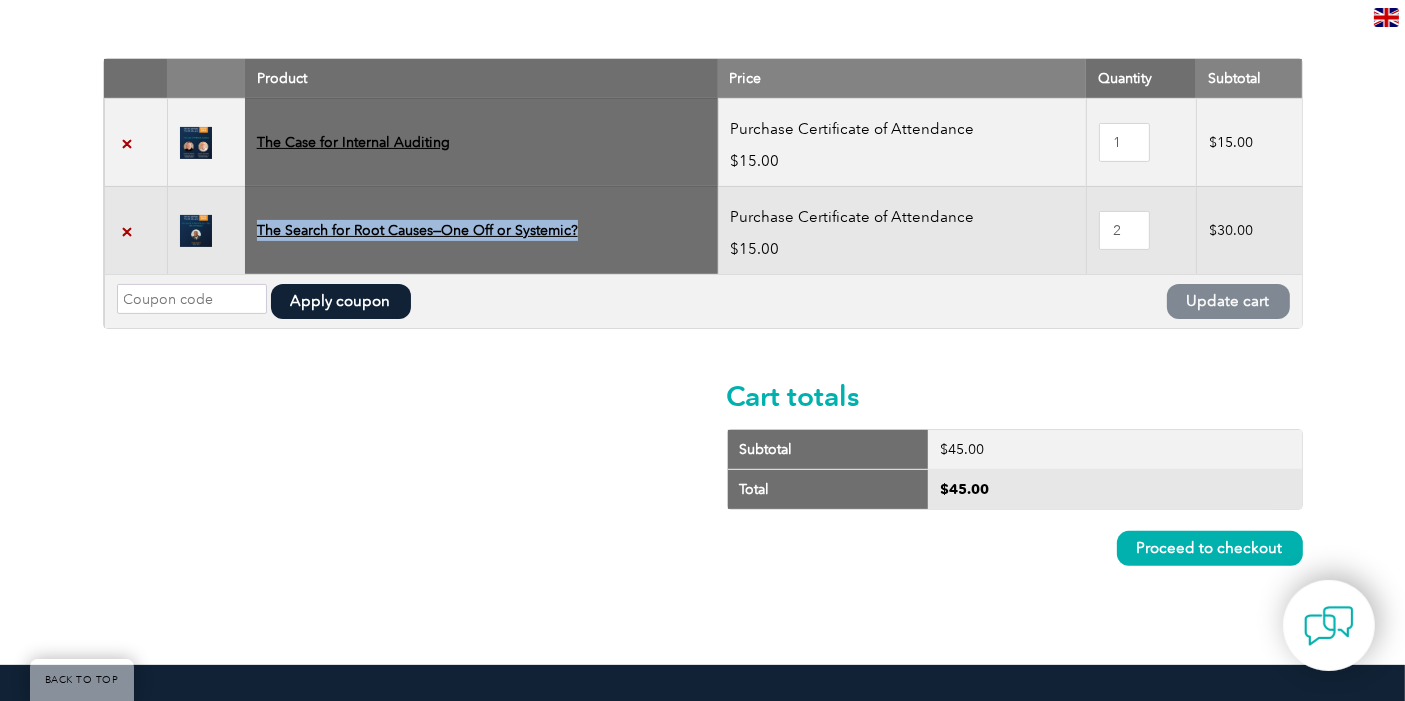 drag, startPoint x: 631, startPoint y: 227, endPoint x: 251, endPoint y: 262, distance: 381.60843 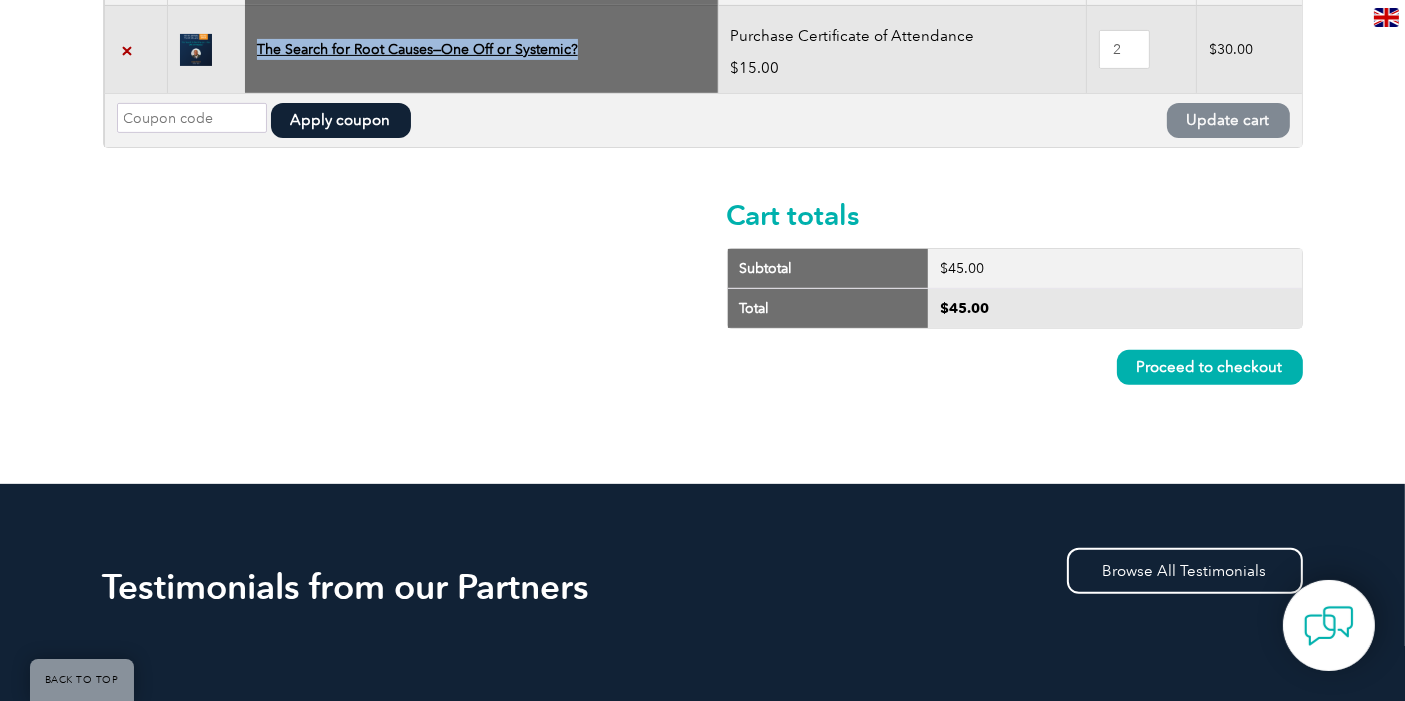 scroll, scrollTop: 777, scrollLeft: 0, axis: vertical 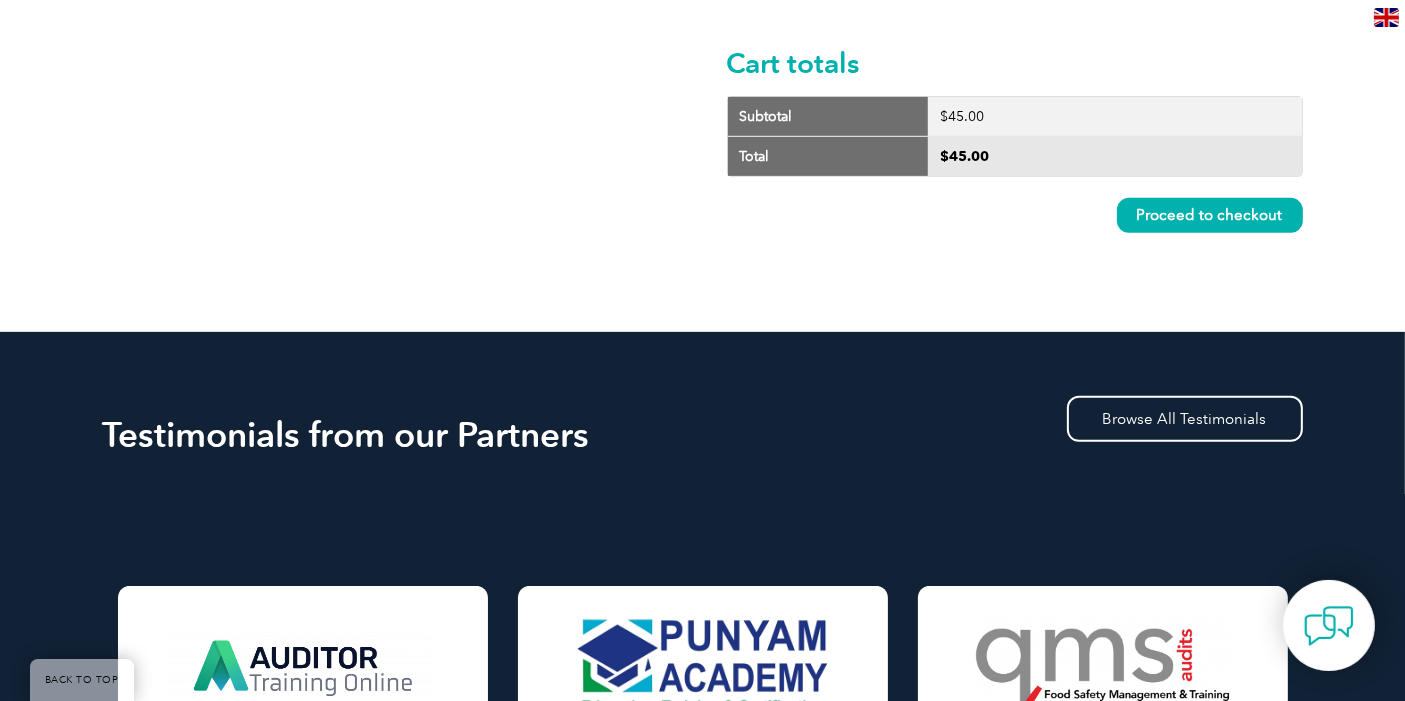 drag, startPoint x: 1278, startPoint y: 177, endPoint x: 1275, endPoint y: 190, distance: 13.341664 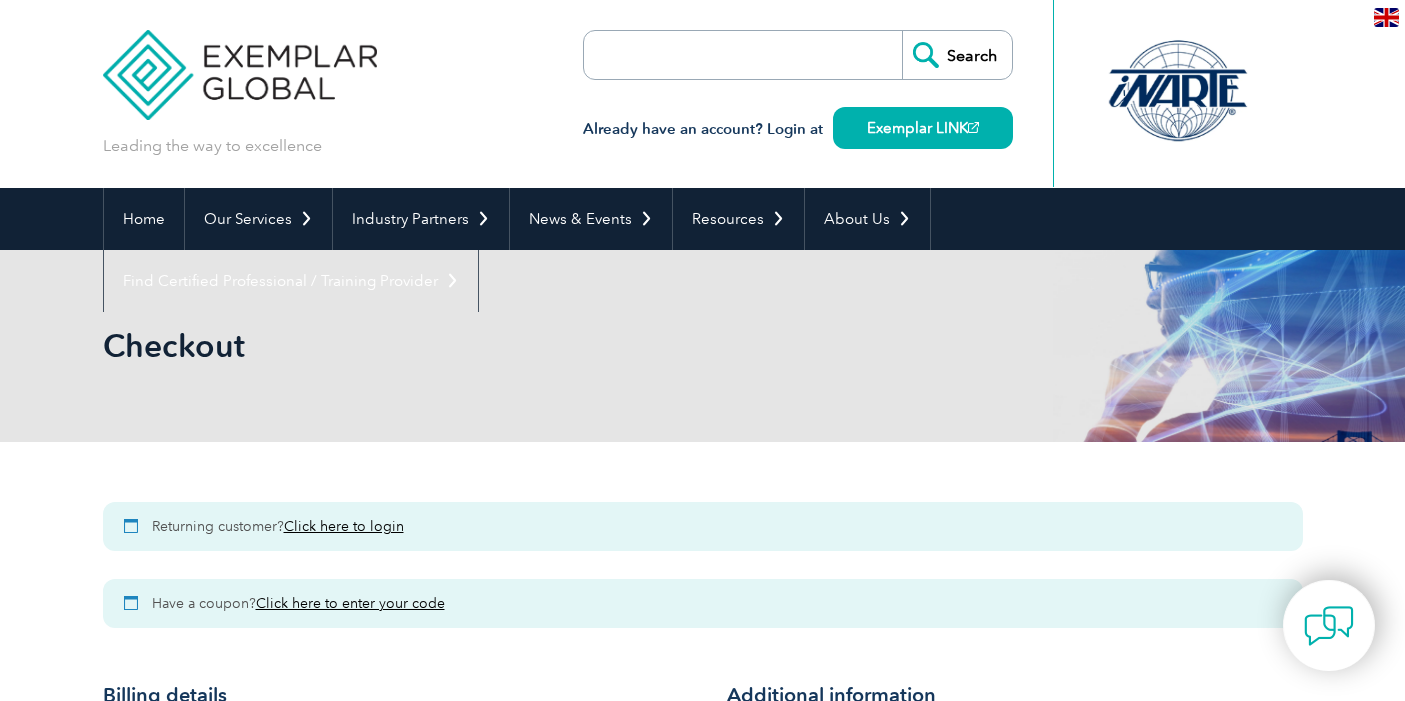 select on "NSW" 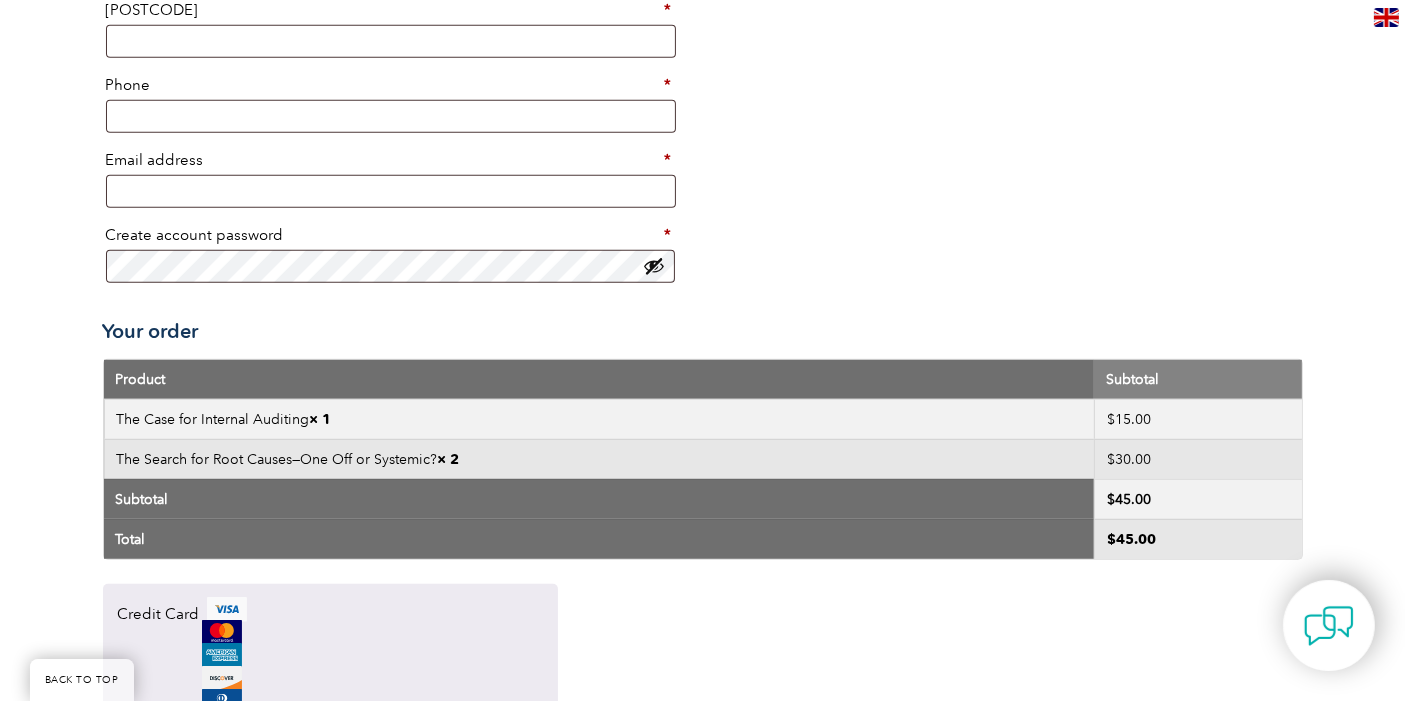 scroll, scrollTop: 1333, scrollLeft: 0, axis: vertical 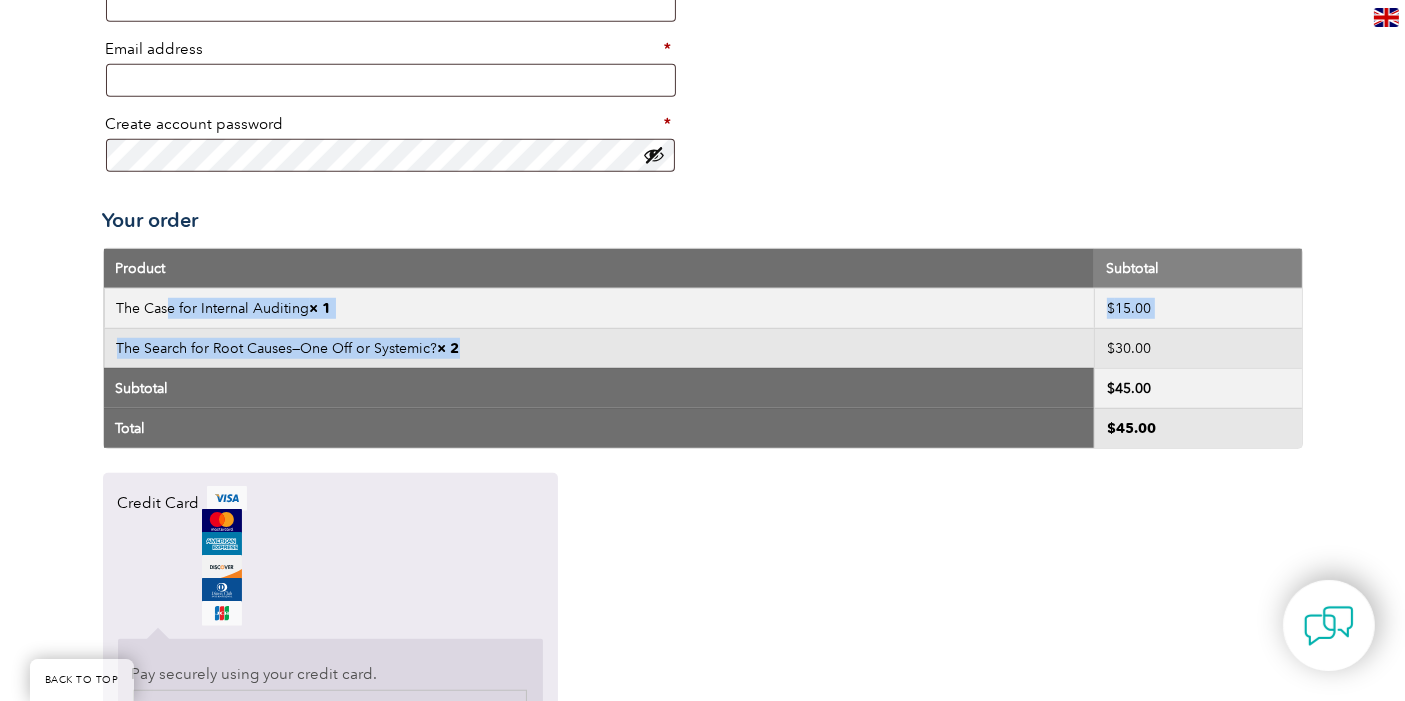 drag, startPoint x: 103, startPoint y: 291, endPoint x: 491, endPoint y: 322, distance: 389.23642 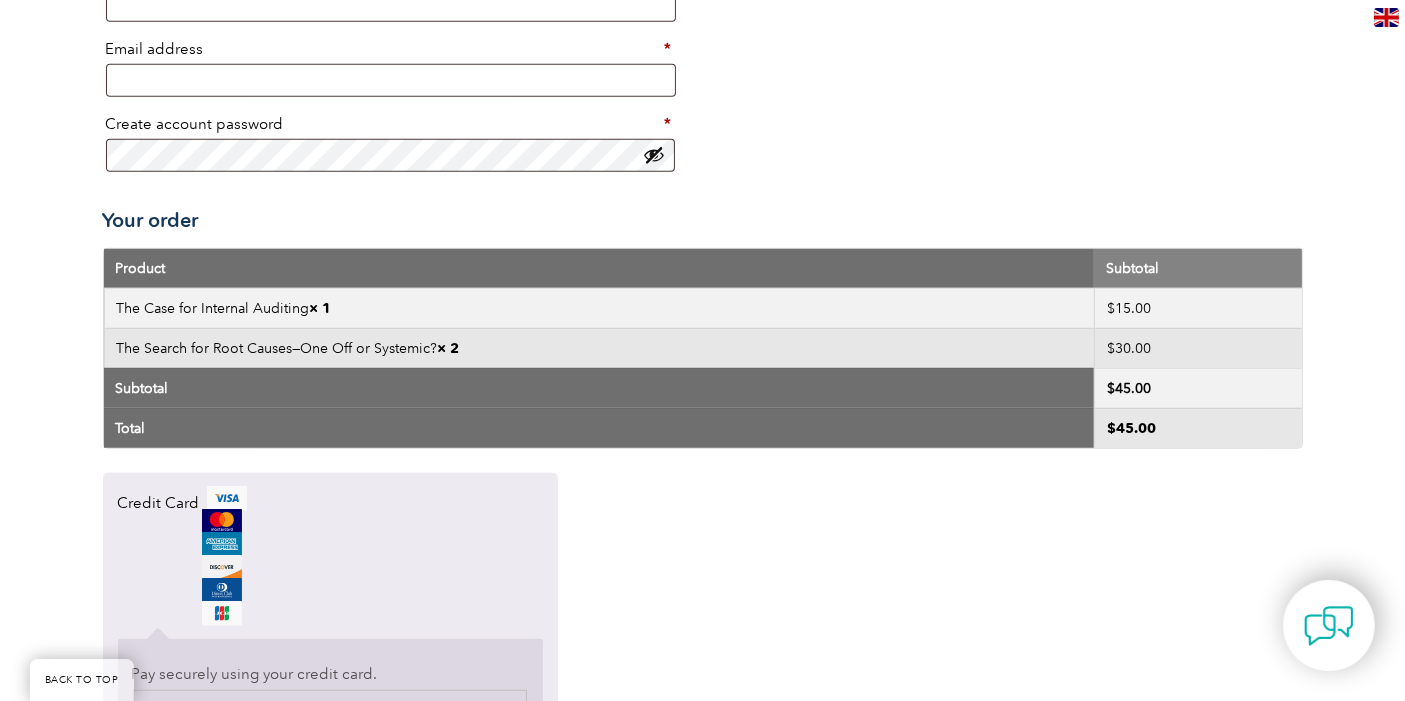 click on "The Case for Internal Auditing 						  × 1" at bounding box center [599, 308] 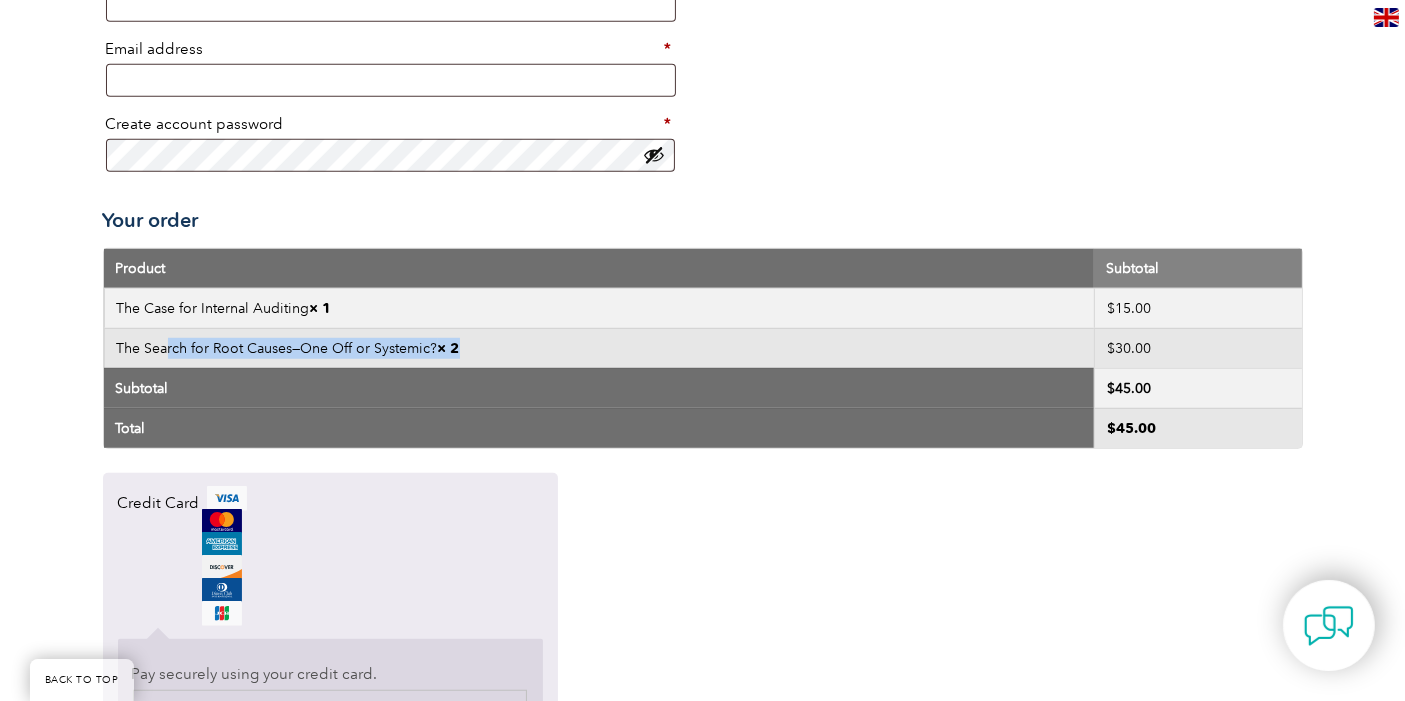 drag, startPoint x: 108, startPoint y: 338, endPoint x: 530, endPoint y: 352, distance: 422.23218 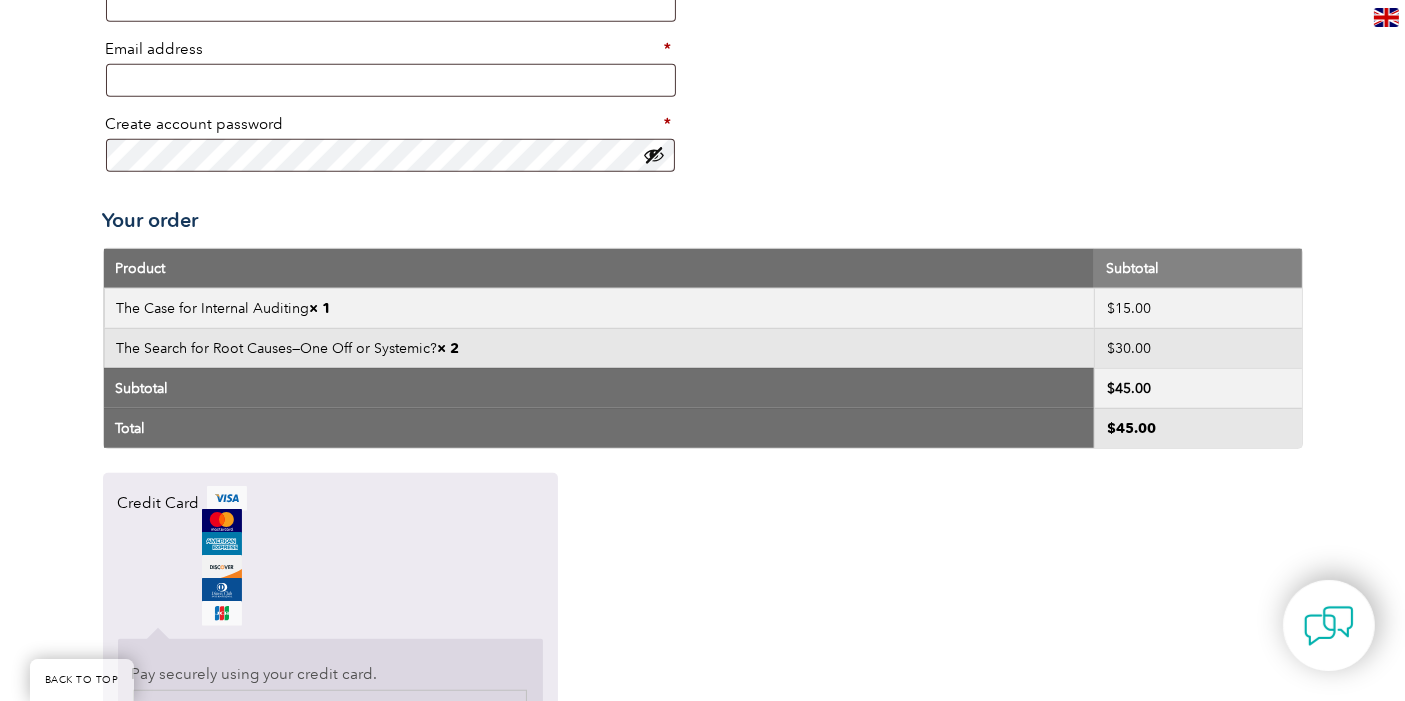 click on "Returning customer? Click here to login If you have shopped with us before, please enter your details below. If you are a new customer, please proceed to the Billing section. Username or email * Required Password * Required Remember me Login Lost your password? Have a coupon? Click here to enter your code Coupon: Apply coupon Billing details First name * Last name * Company name (optional) Country / Region * Select a country / region… Afghanistan Åland Islands Albania Algeria American Samoa Andorra Angola Anguilla Antarctica Antigua and Barbuda Argentina Armenia Aruba Australia Austria Azerbaijan Bahamas Bahrain Bangladesh Barbados Belarus Belau Belgium Belize Benin Bermuda Bhutan Bolivia Bonaire, Saint Eustatius and Saba Bosnia and Herzegovina Botswana Bouvet Island Brazil Chad" at bounding box center (703, 93) 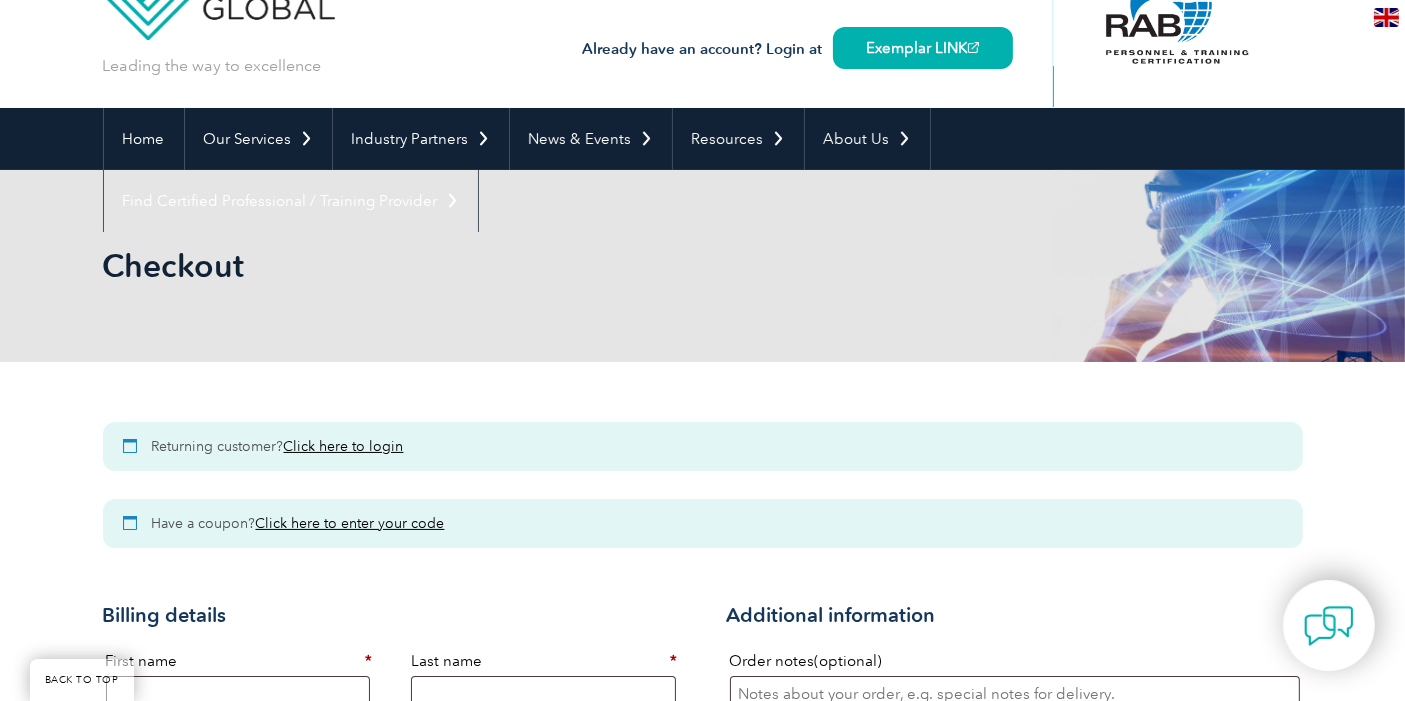 scroll, scrollTop: 0, scrollLeft: 0, axis: both 